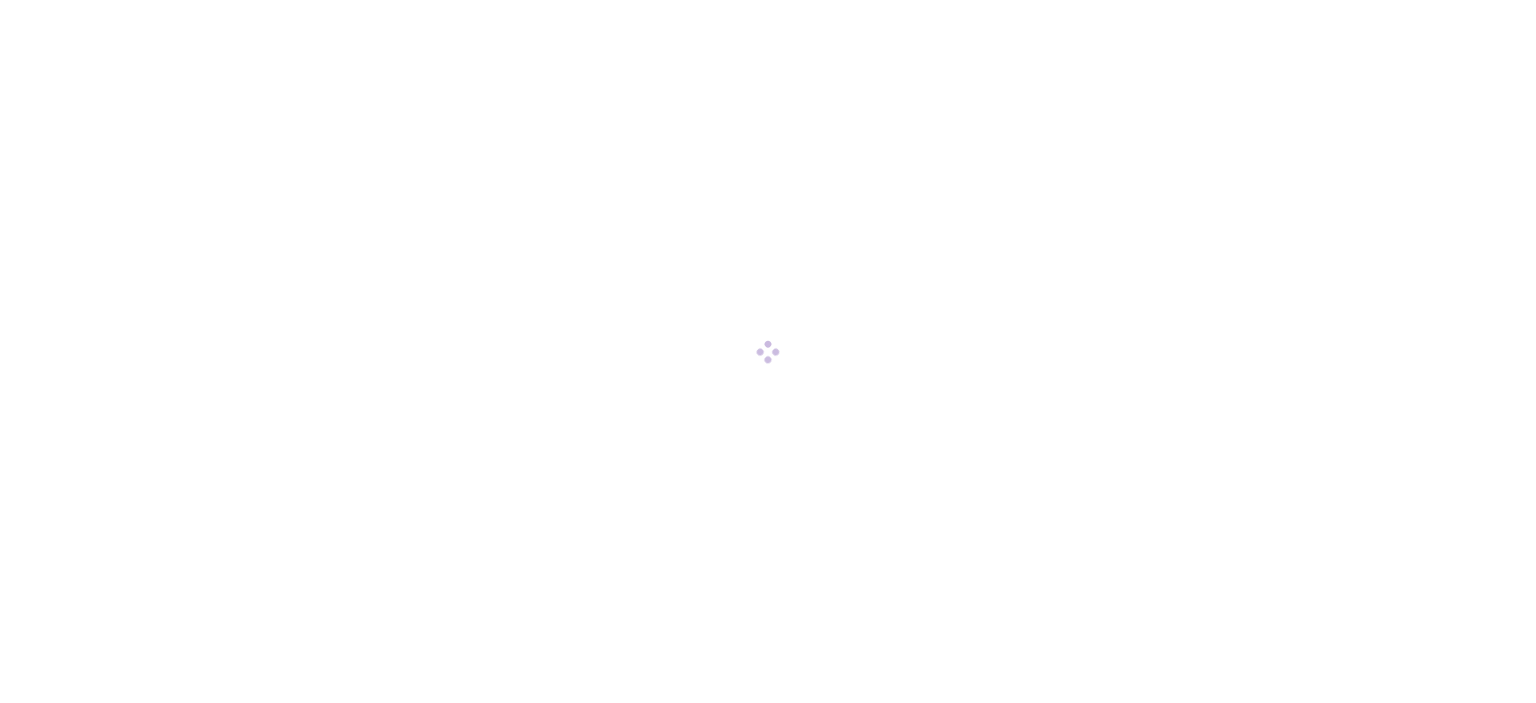 scroll, scrollTop: 0, scrollLeft: 0, axis: both 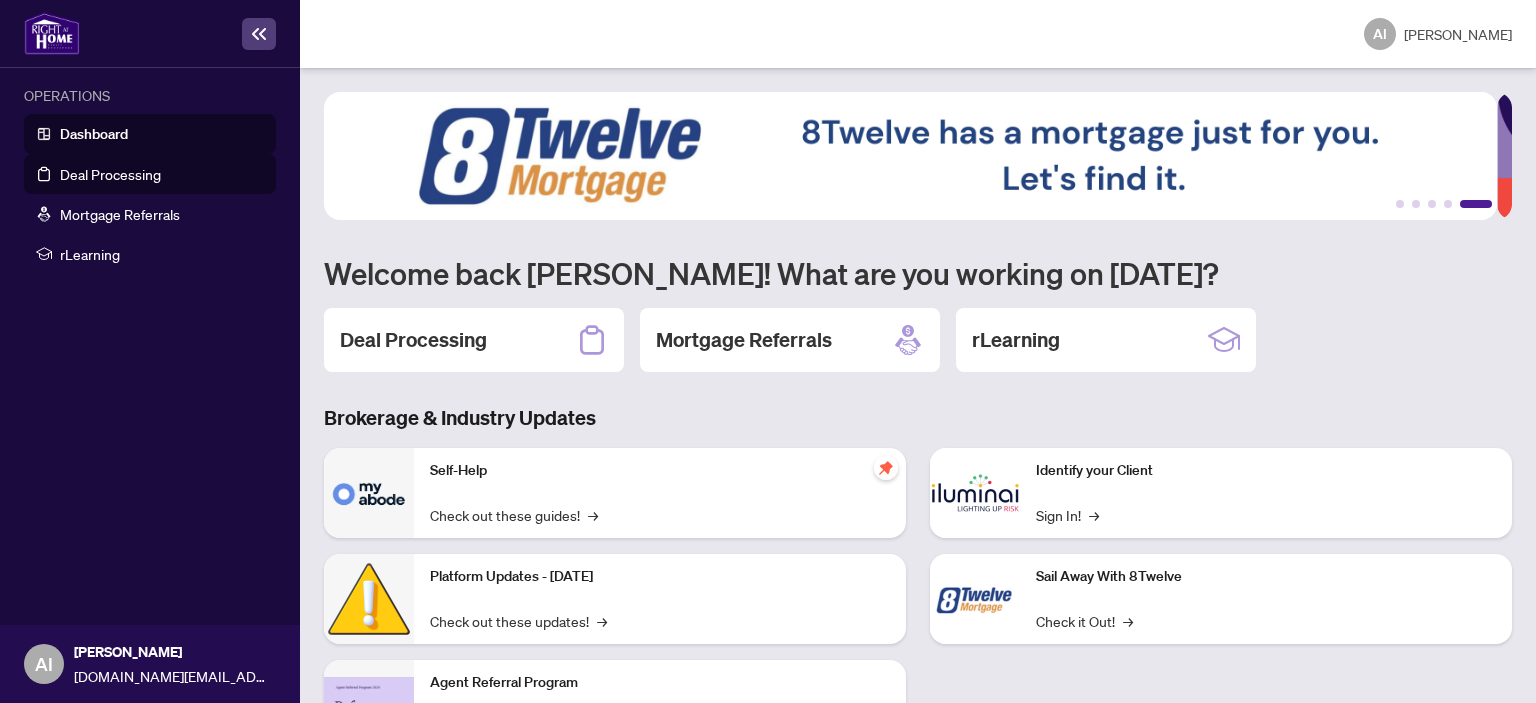 click on "Deal Processing" at bounding box center (110, 174) 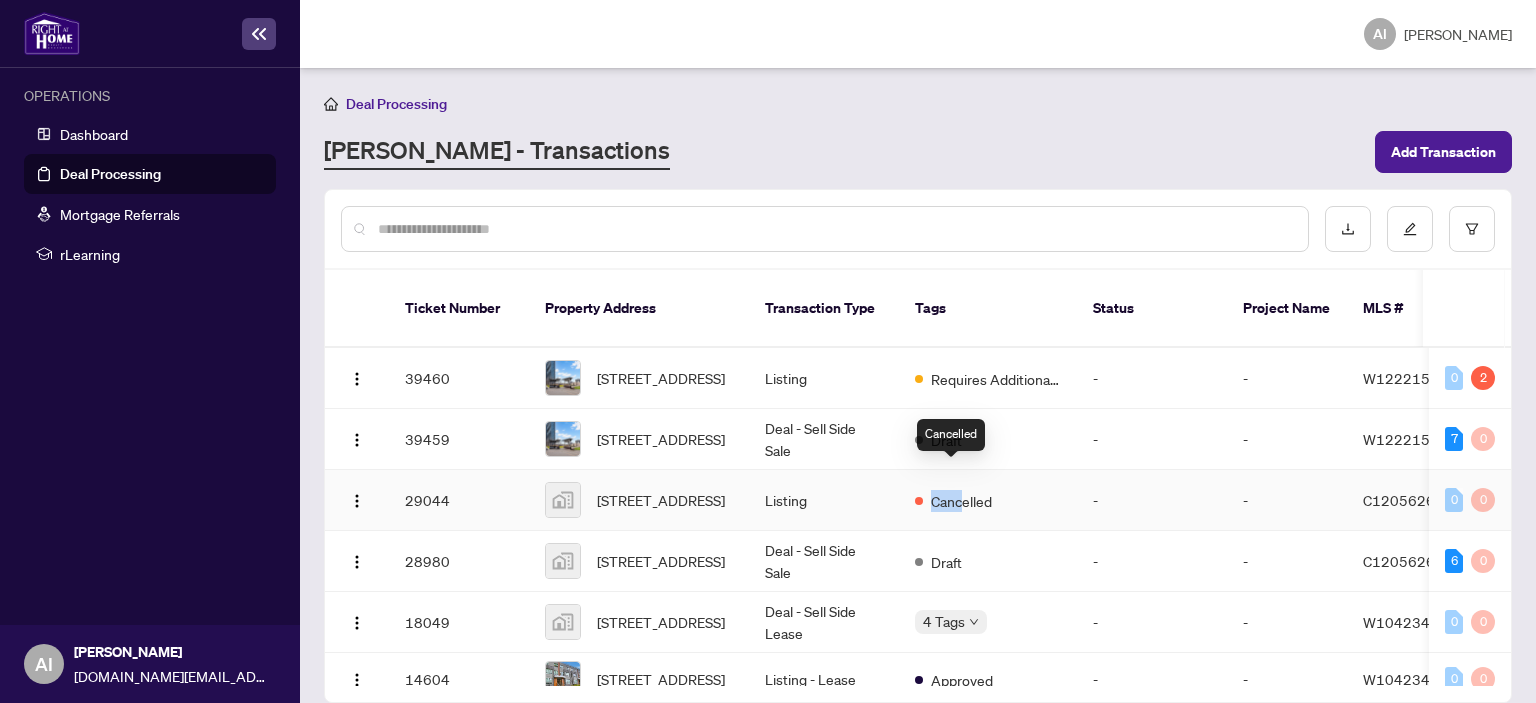 click on "Cancelled" at bounding box center (961, 501) 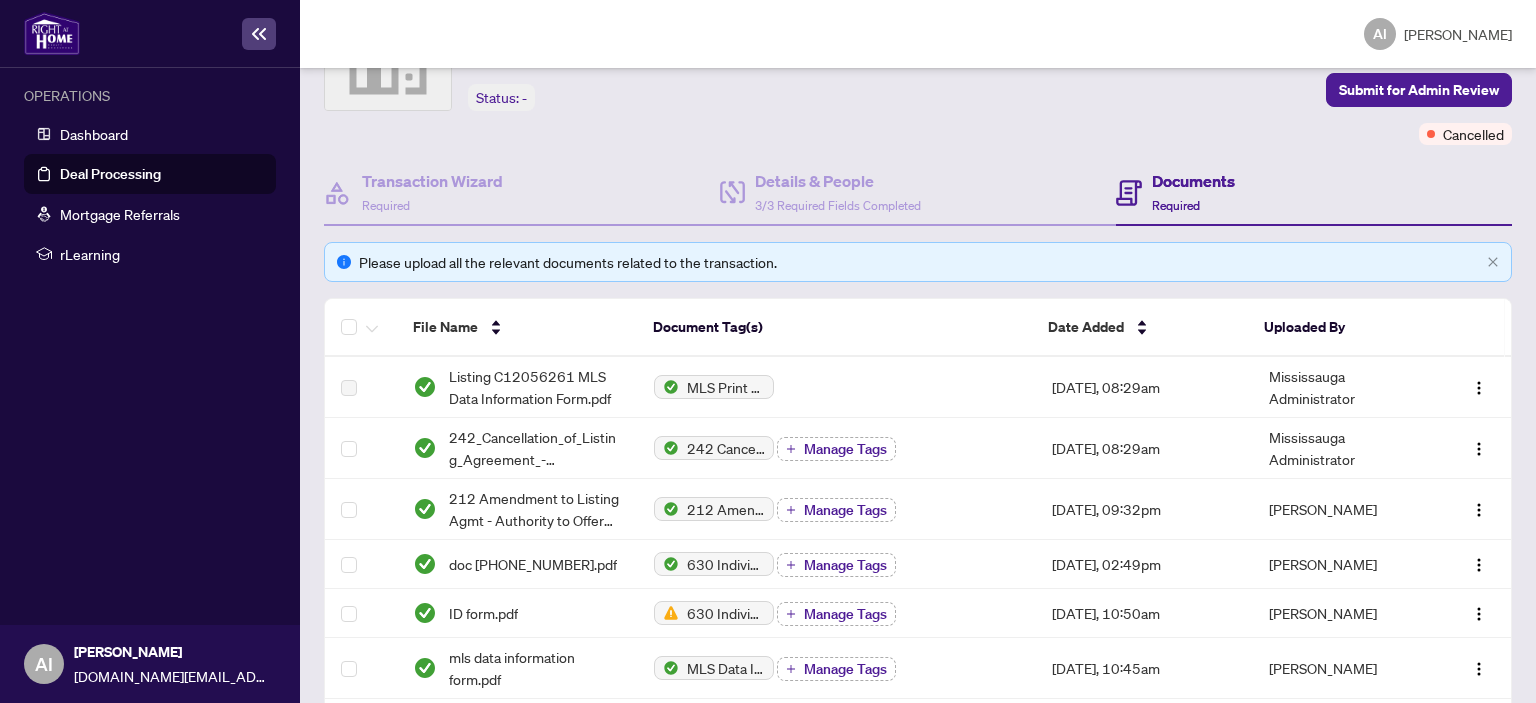 scroll, scrollTop: 0, scrollLeft: 0, axis: both 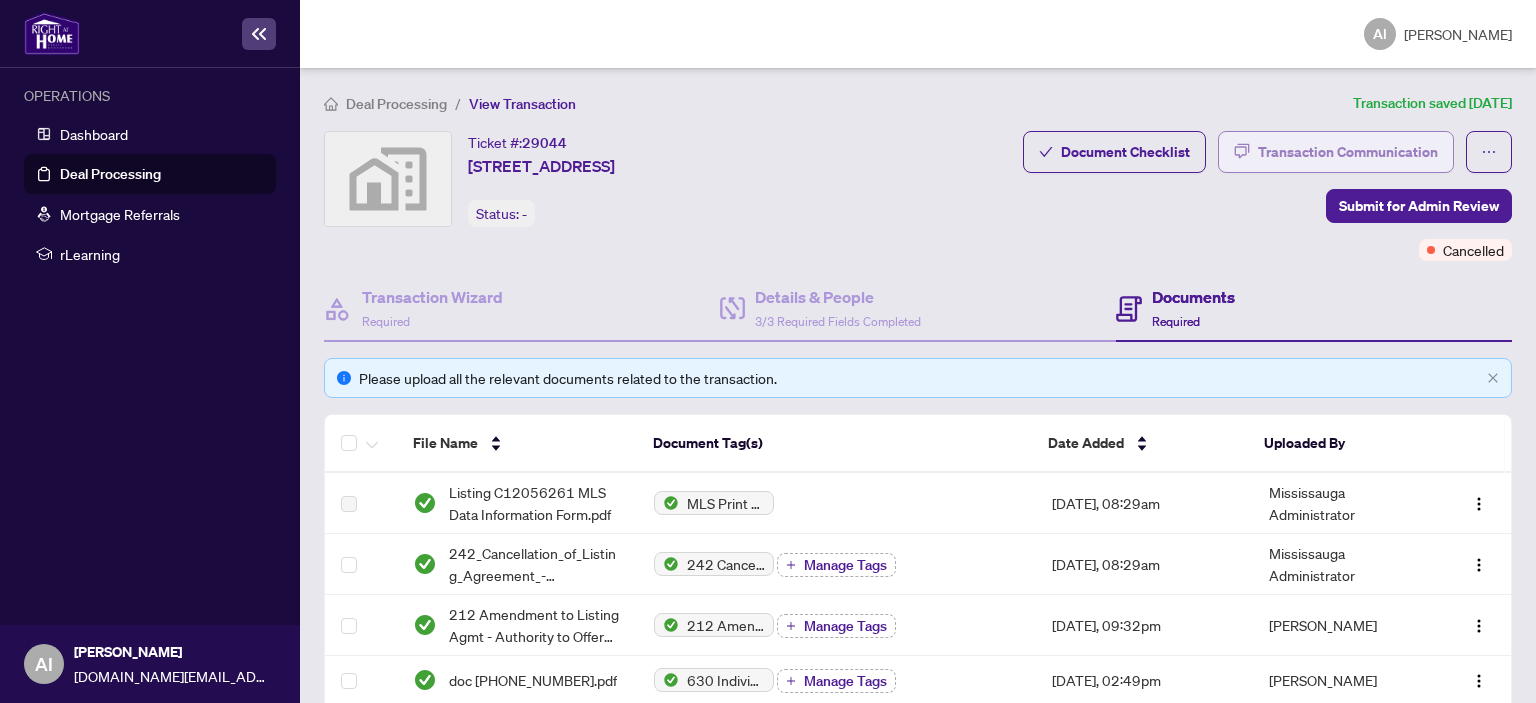 click on "Transaction Communication" at bounding box center (1348, 152) 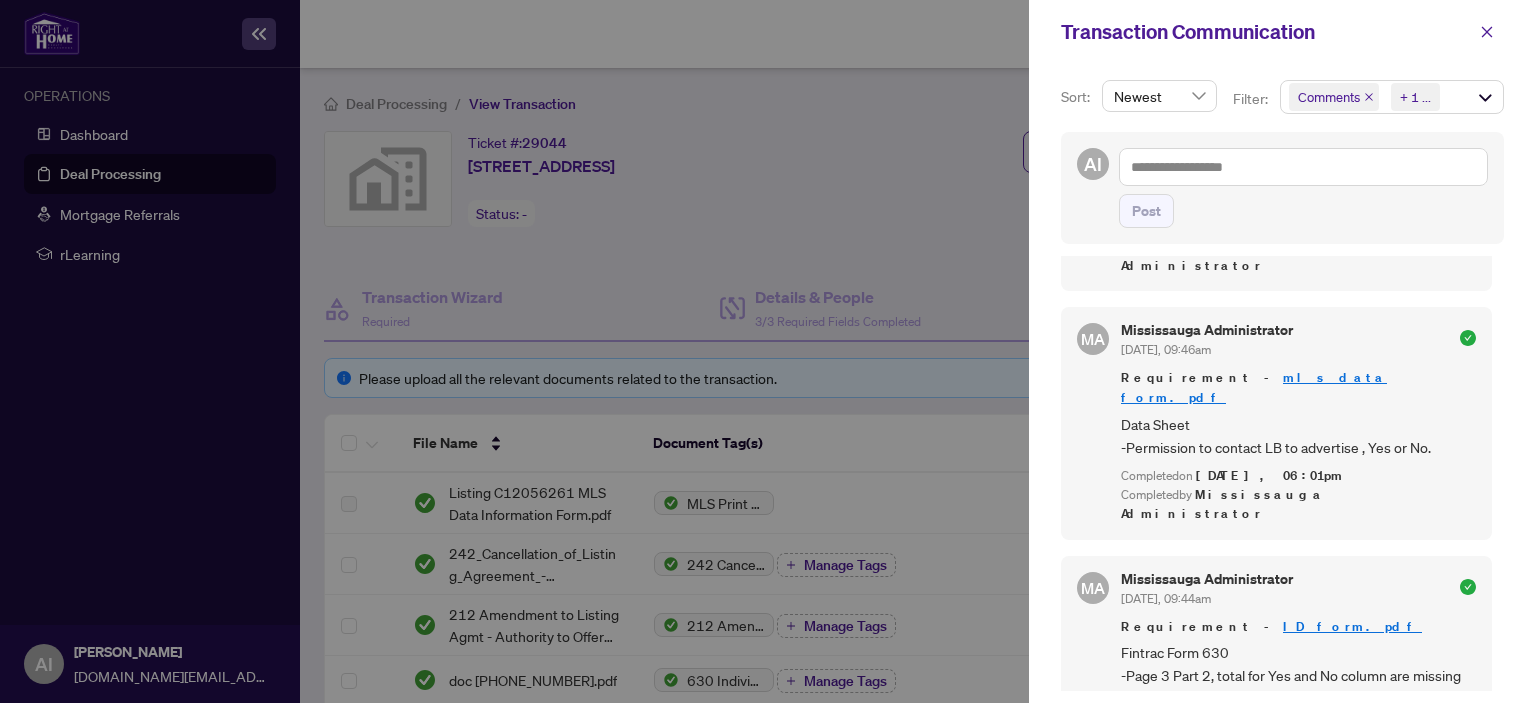 scroll, scrollTop: 699, scrollLeft: 0, axis: vertical 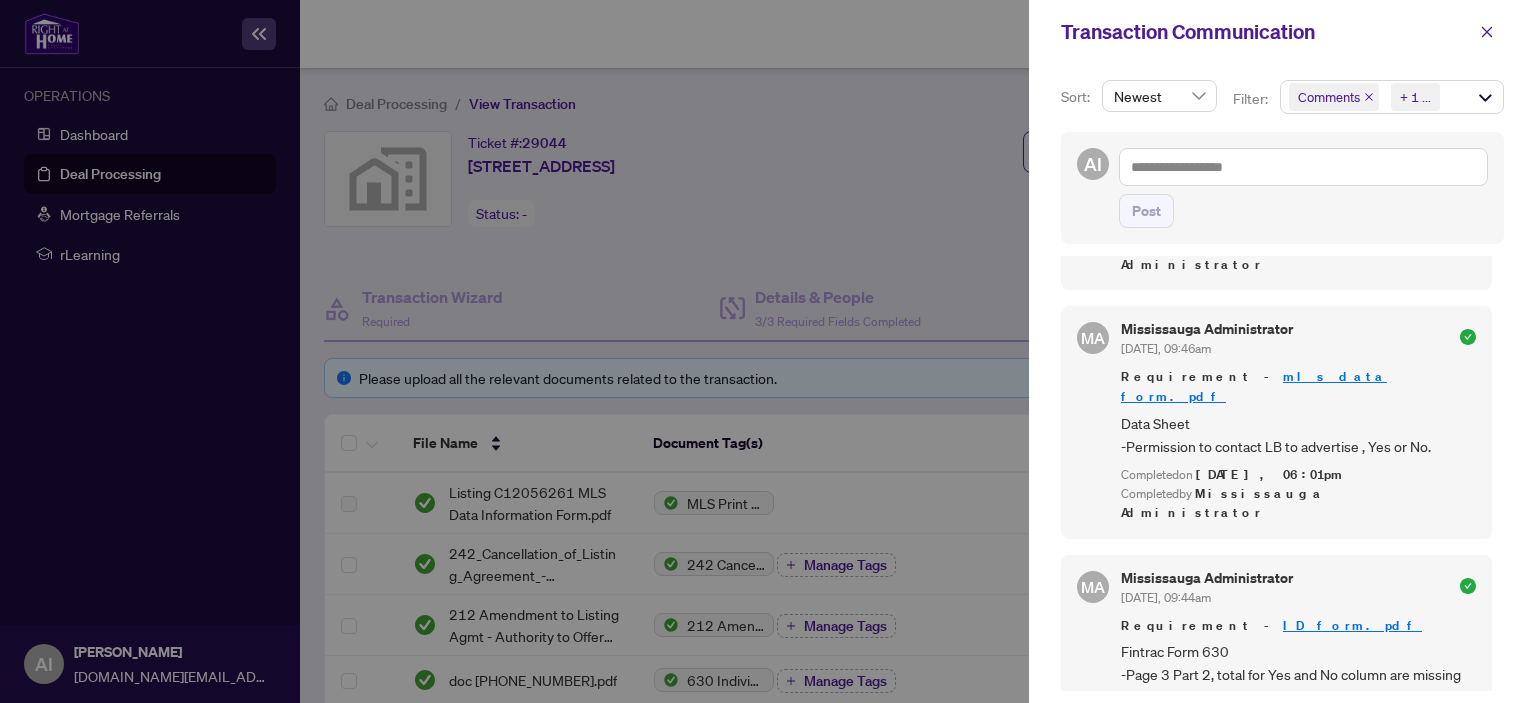 click at bounding box center (768, 351) 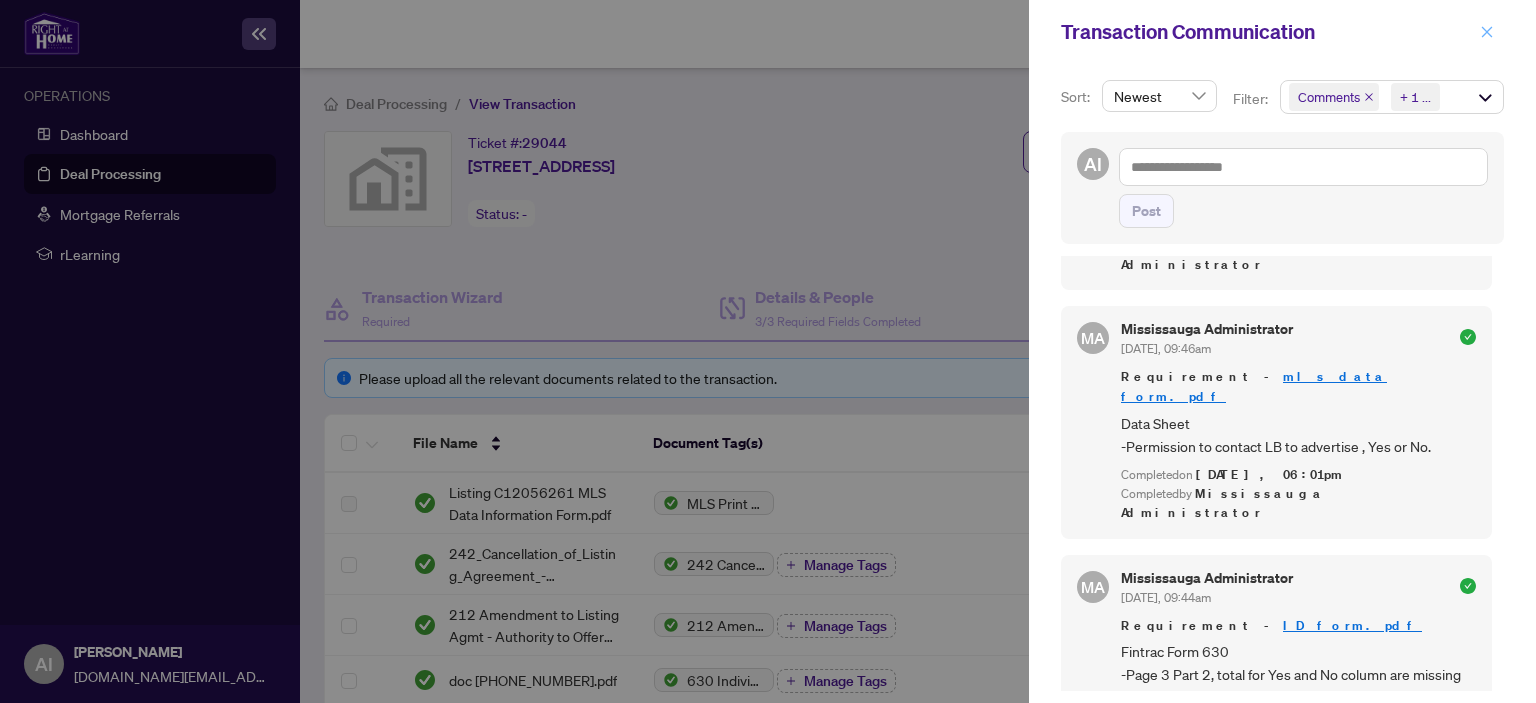 click 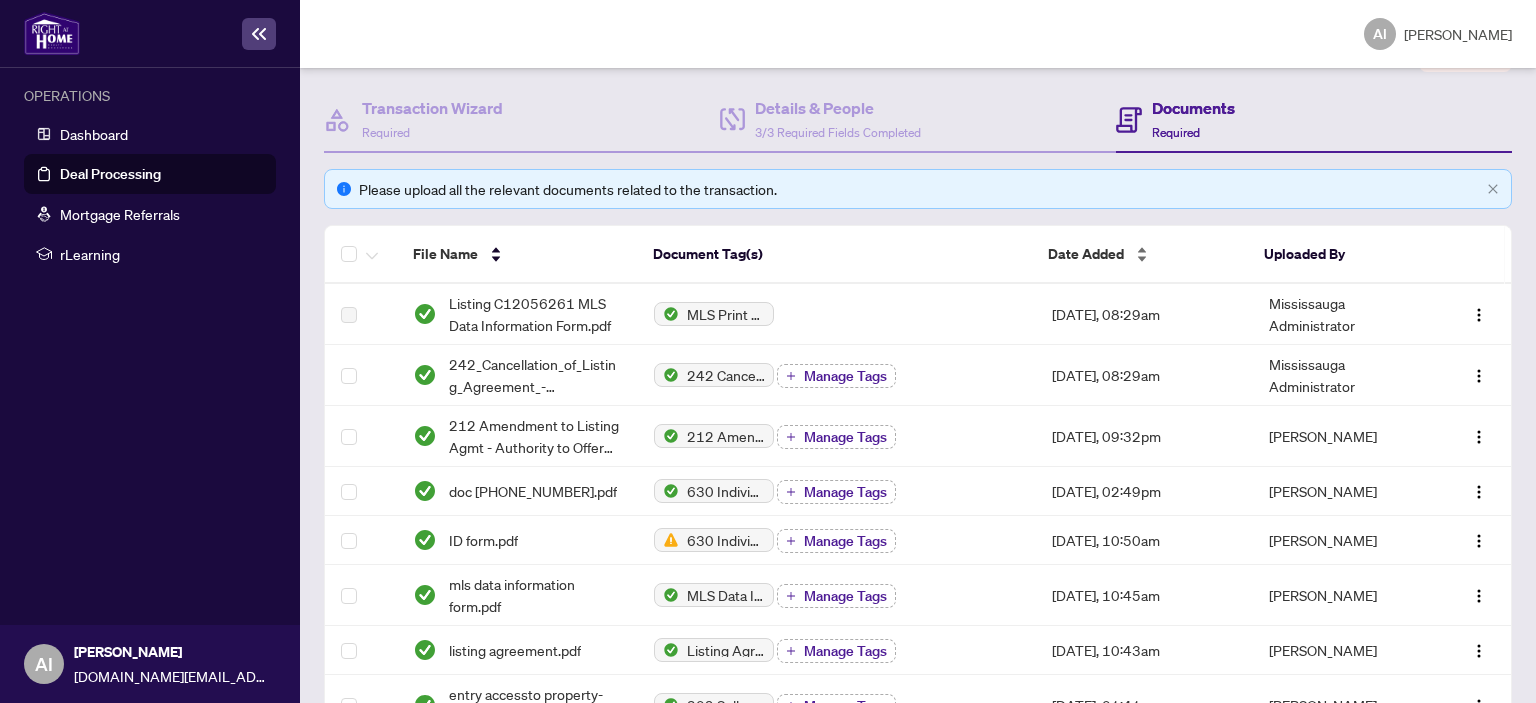 scroll, scrollTop: 300, scrollLeft: 0, axis: vertical 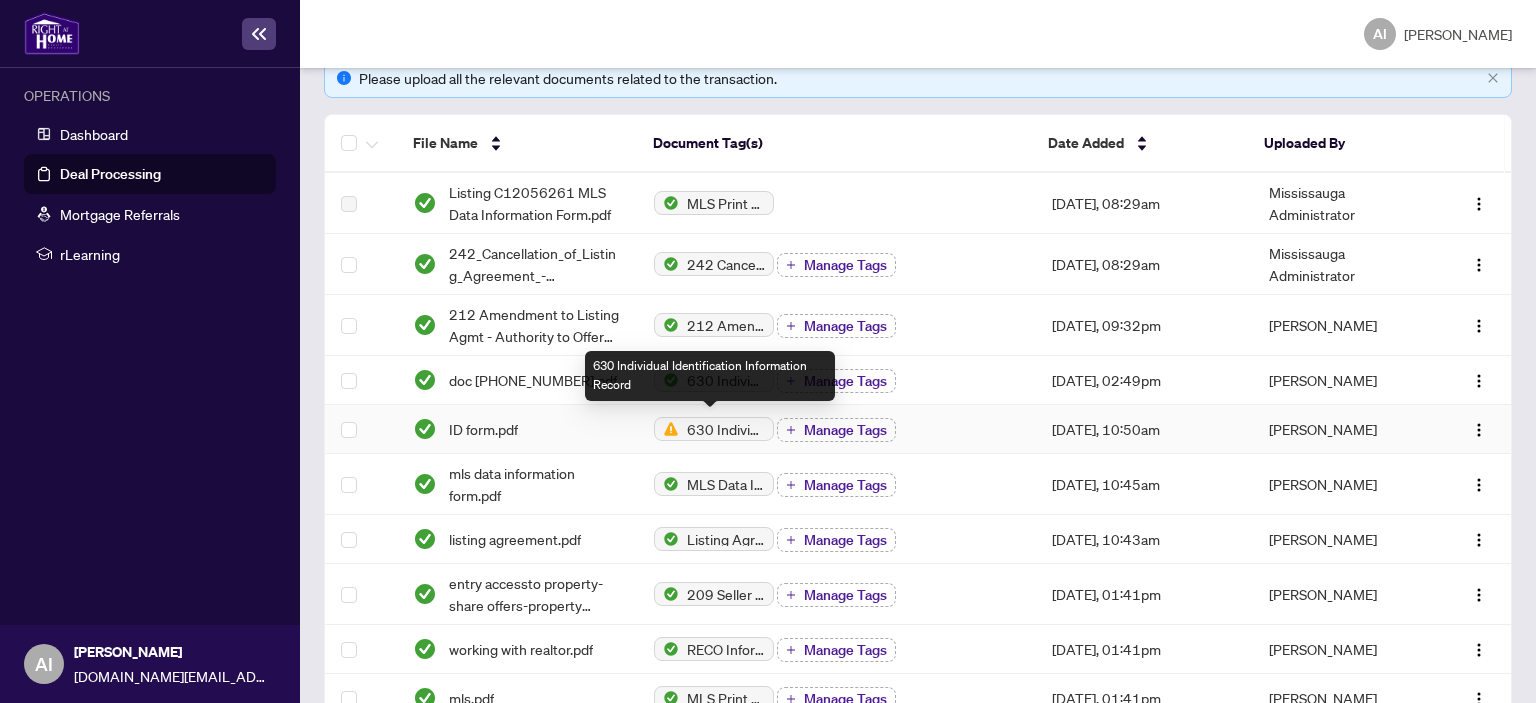 click on "630 Individual Identification Information Record" at bounding box center [726, 429] 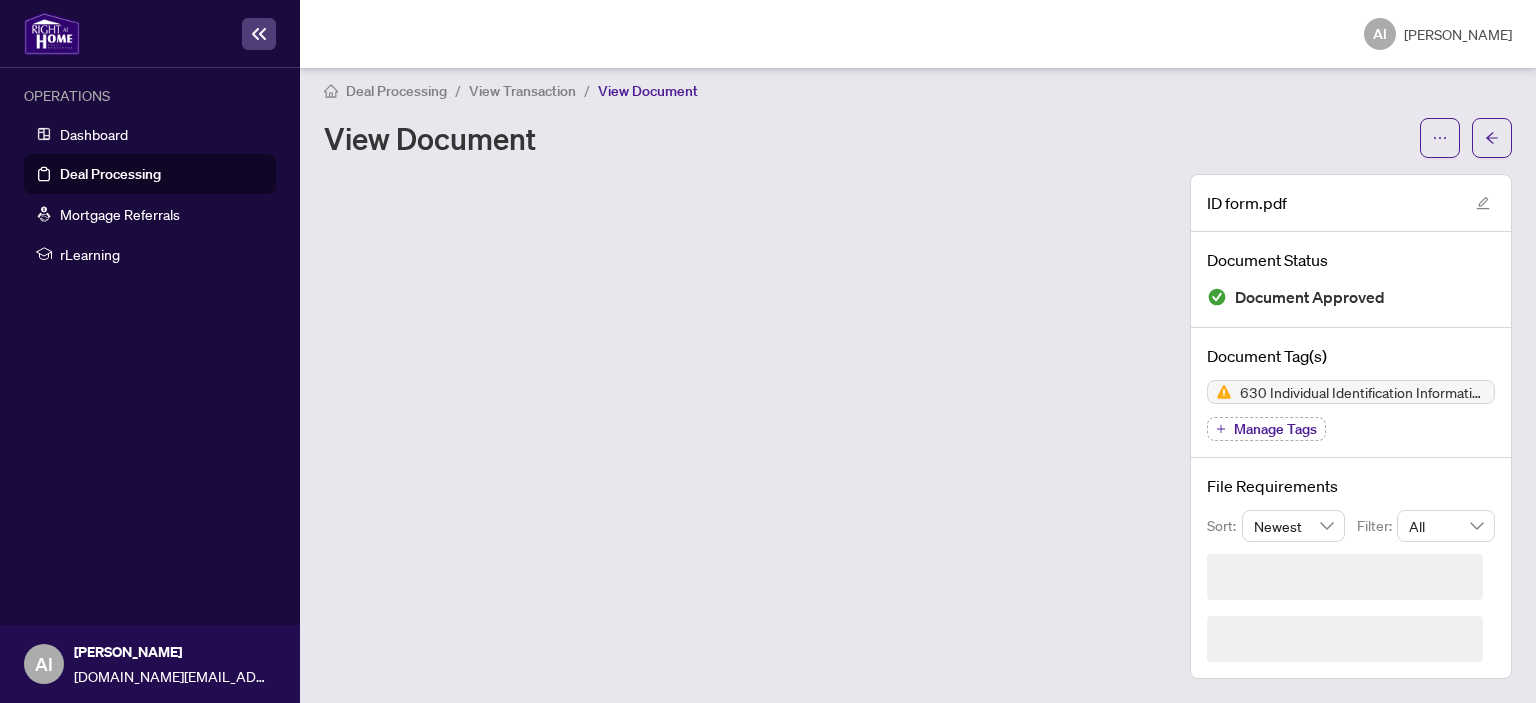 scroll, scrollTop: 0, scrollLeft: 0, axis: both 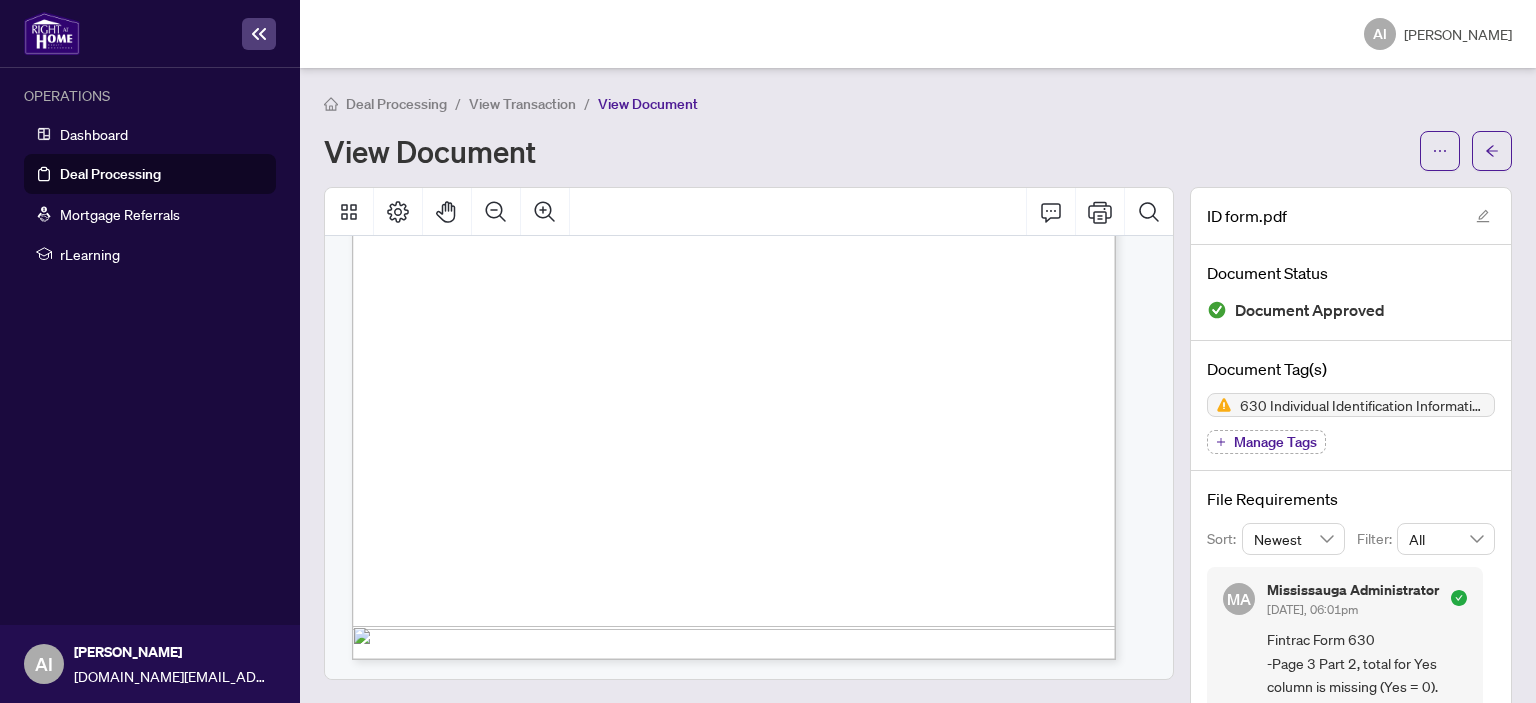 click on "View Transaction" at bounding box center [522, 104] 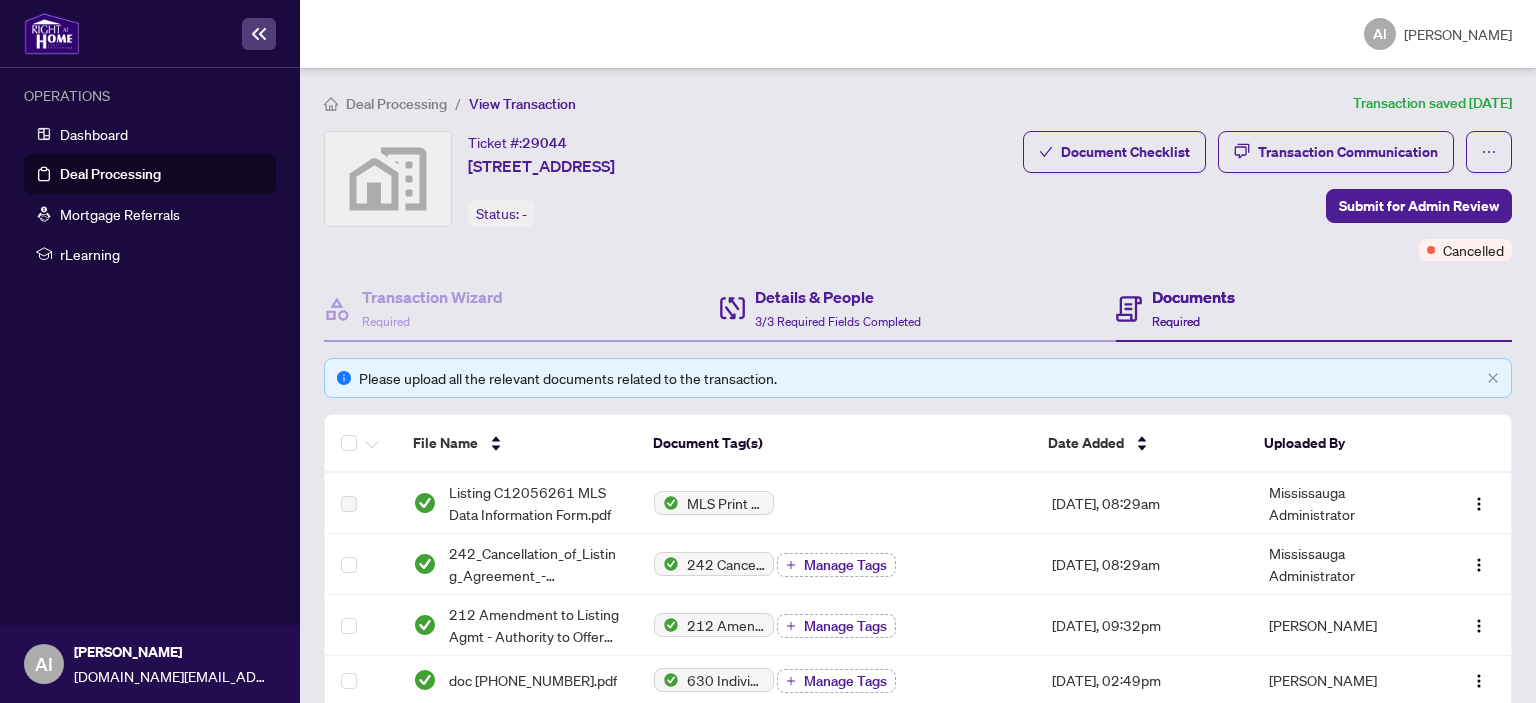 scroll, scrollTop: 200, scrollLeft: 0, axis: vertical 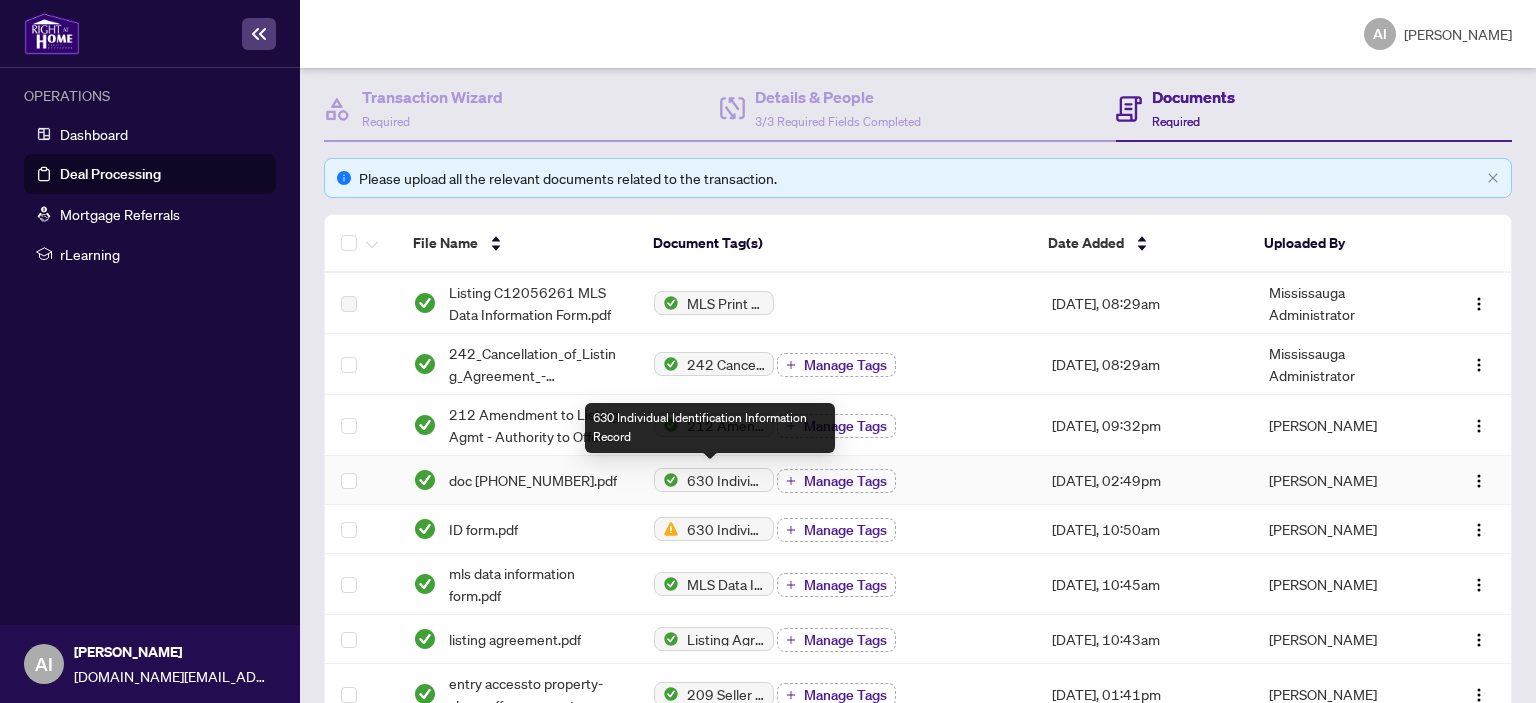 click on "630 Individual Identification Information Record" at bounding box center [714, 480] 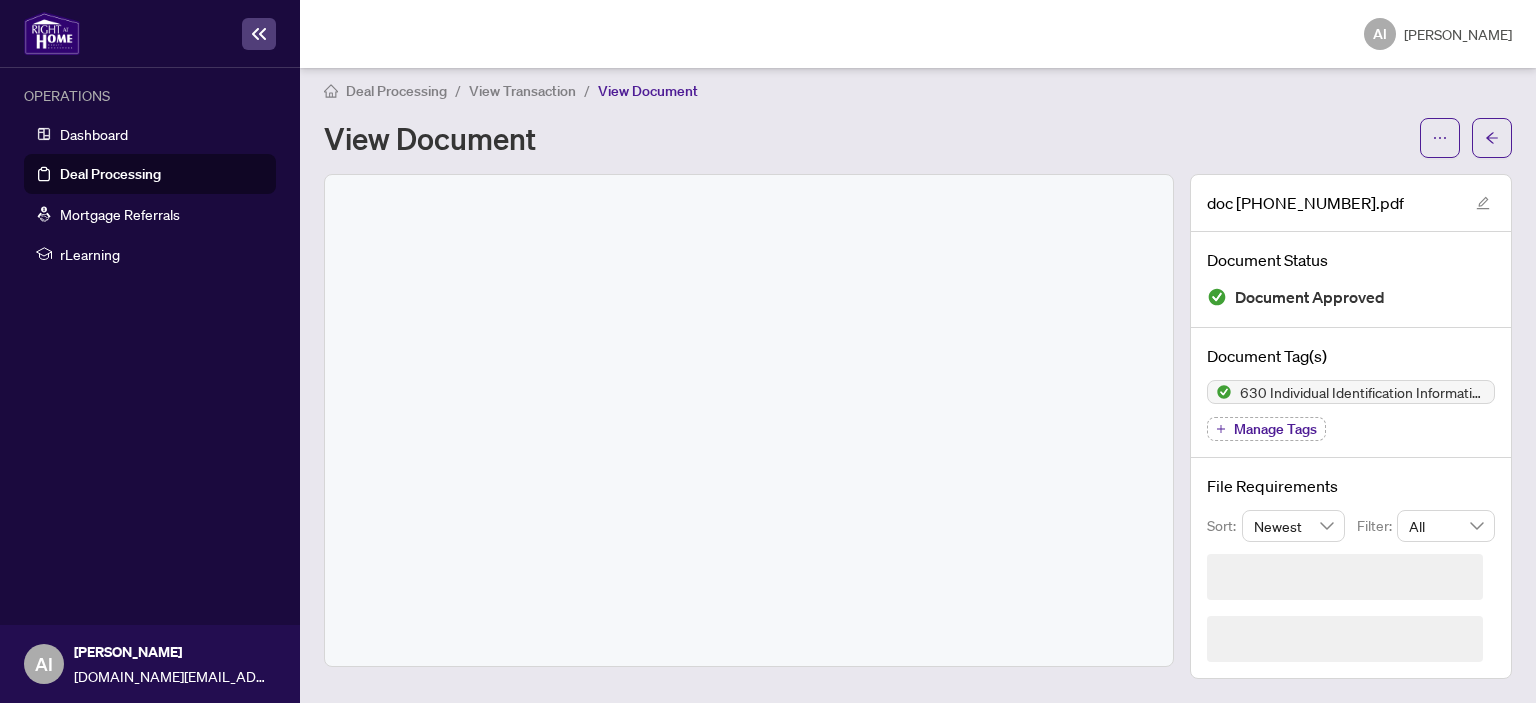 scroll, scrollTop: 0, scrollLeft: 0, axis: both 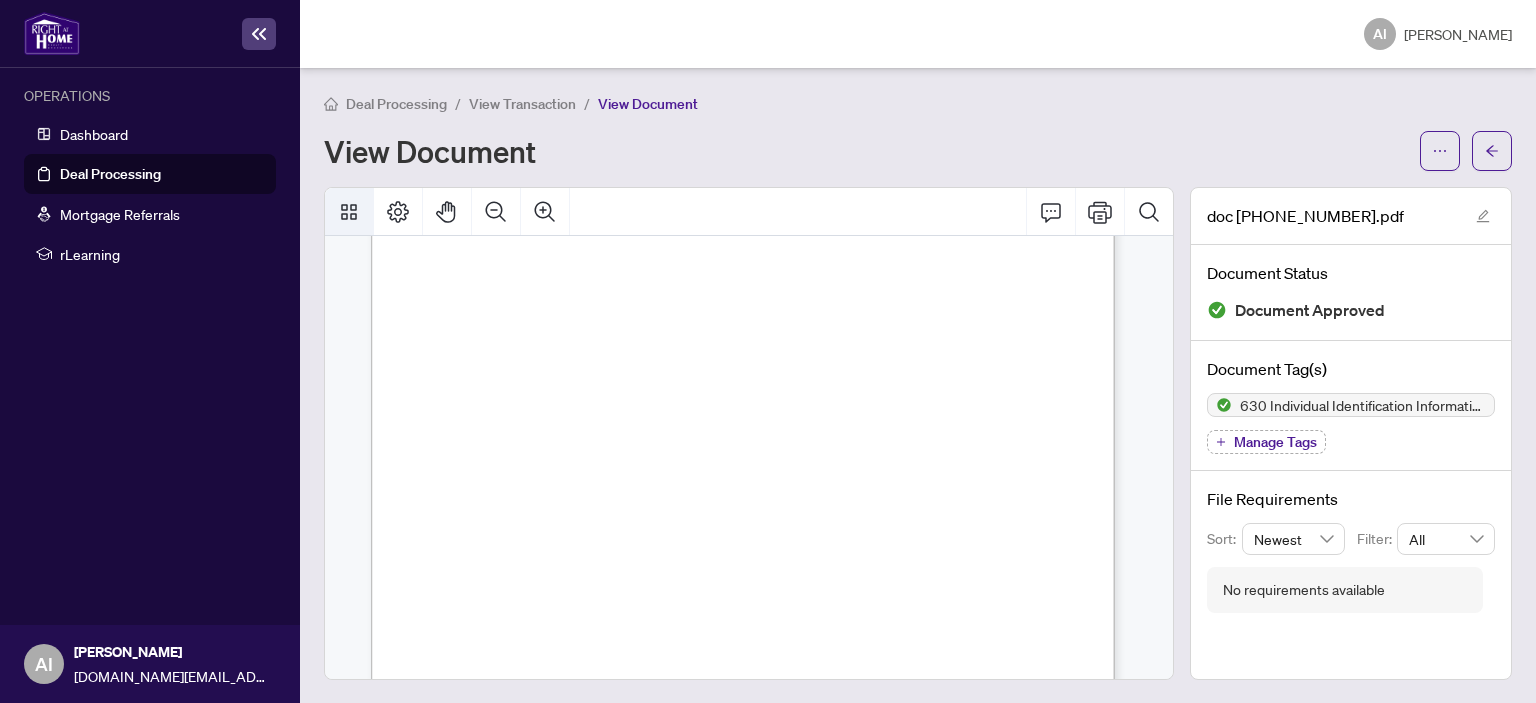 click 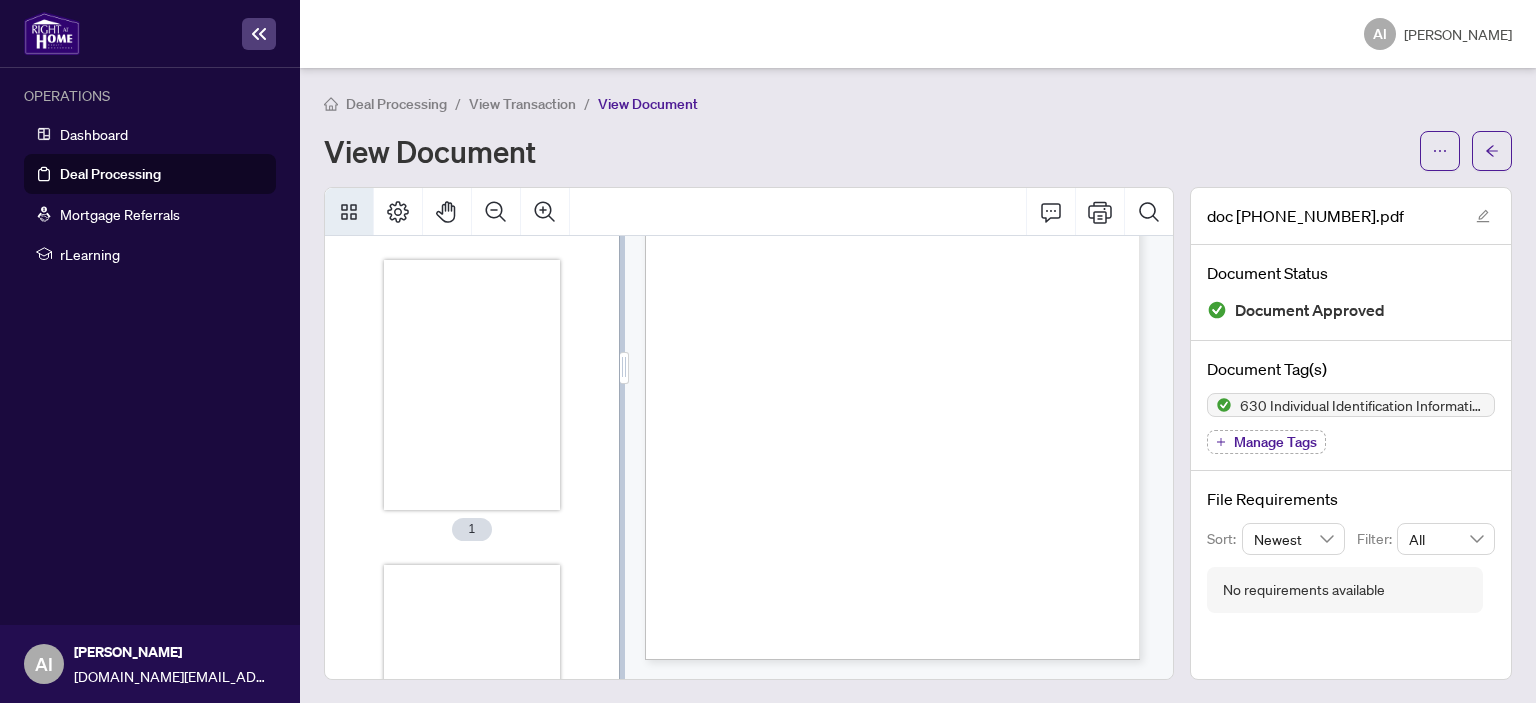 scroll, scrollTop: 2970, scrollLeft: 0, axis: vertical 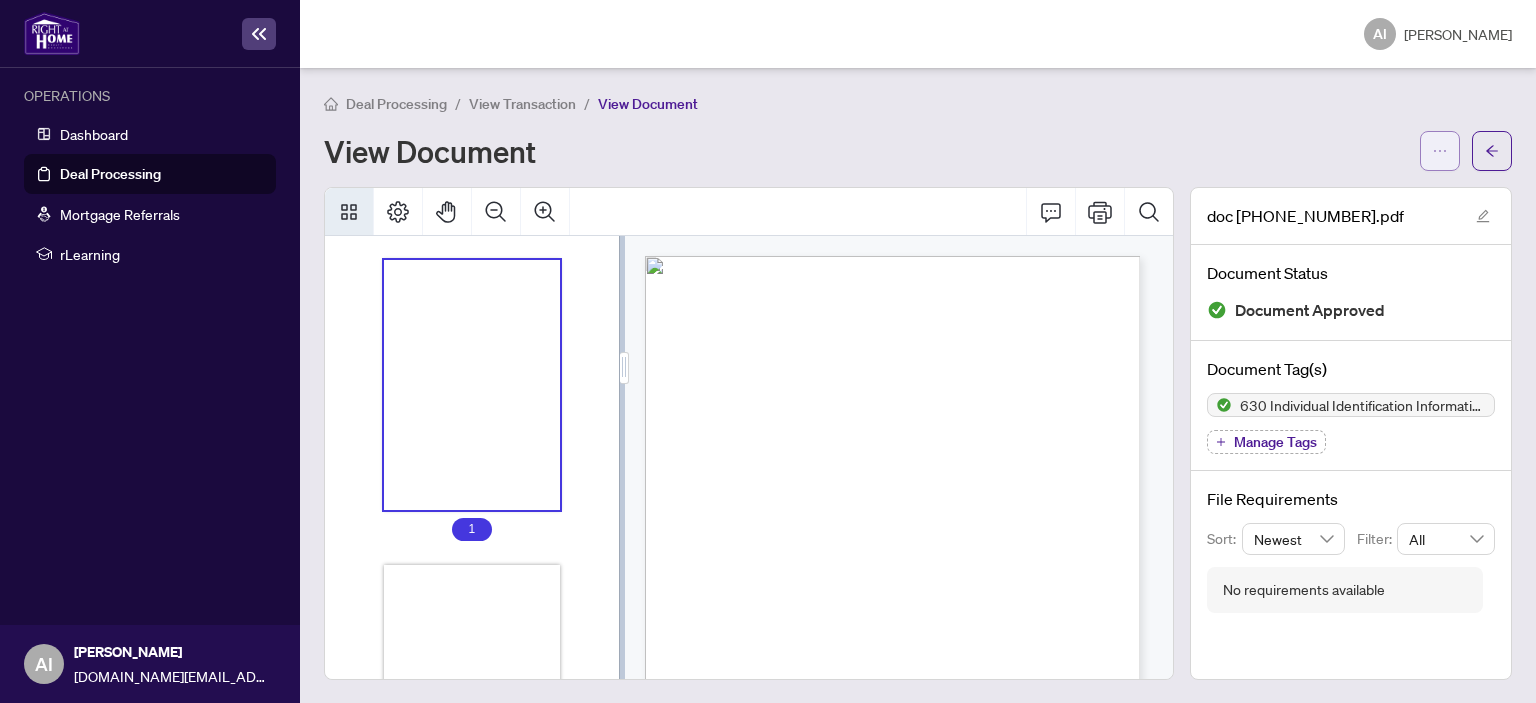 click 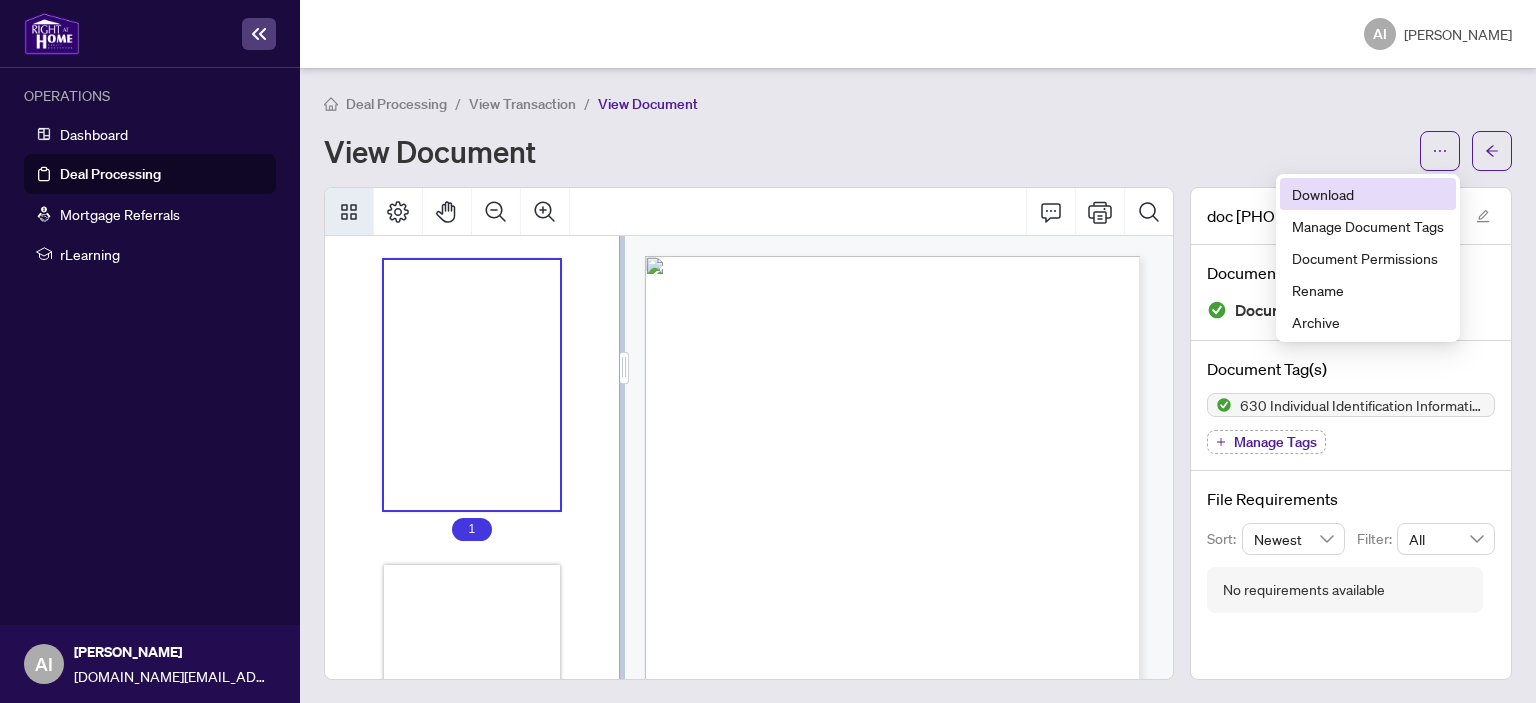 click on "Download" at bounding box center [1368, 194] 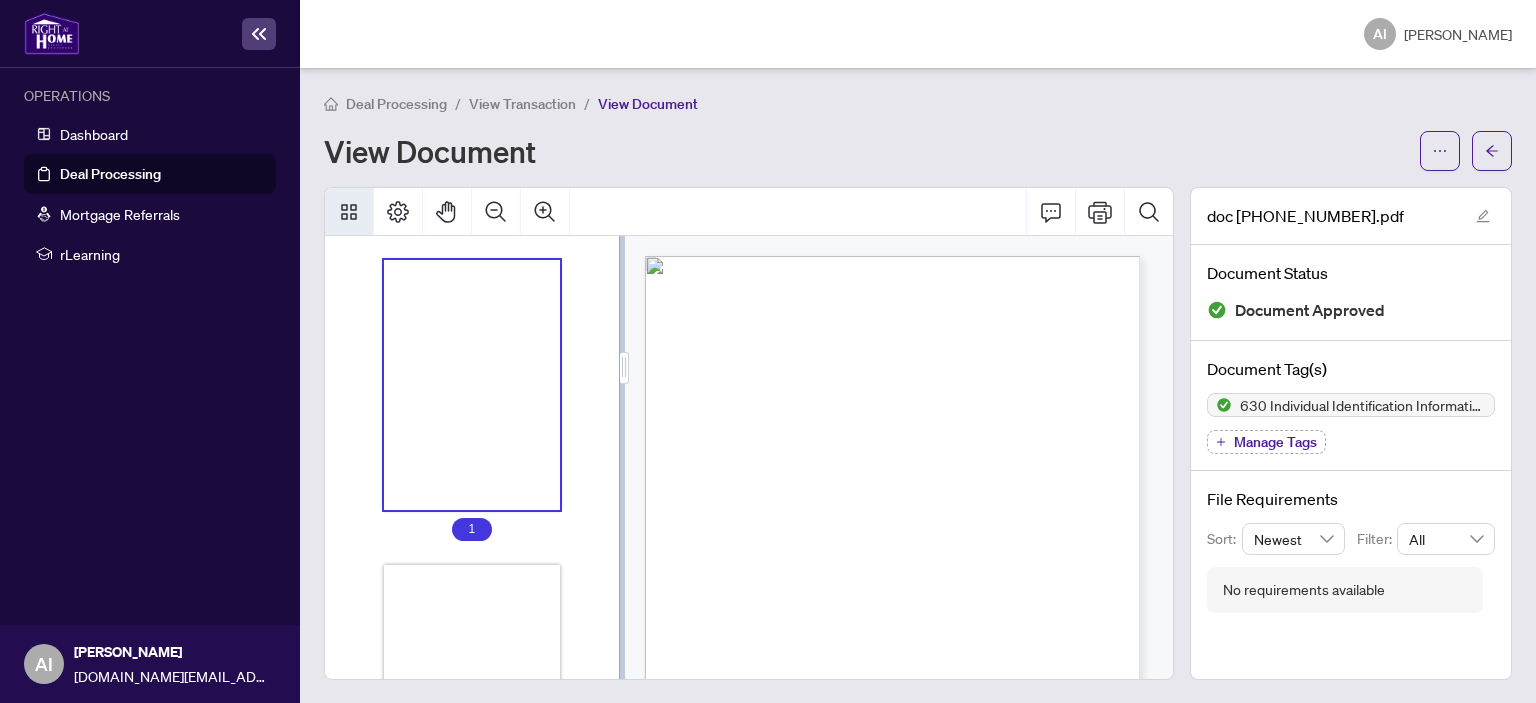 click on "View Transaction" at bounding box center [522, 104] 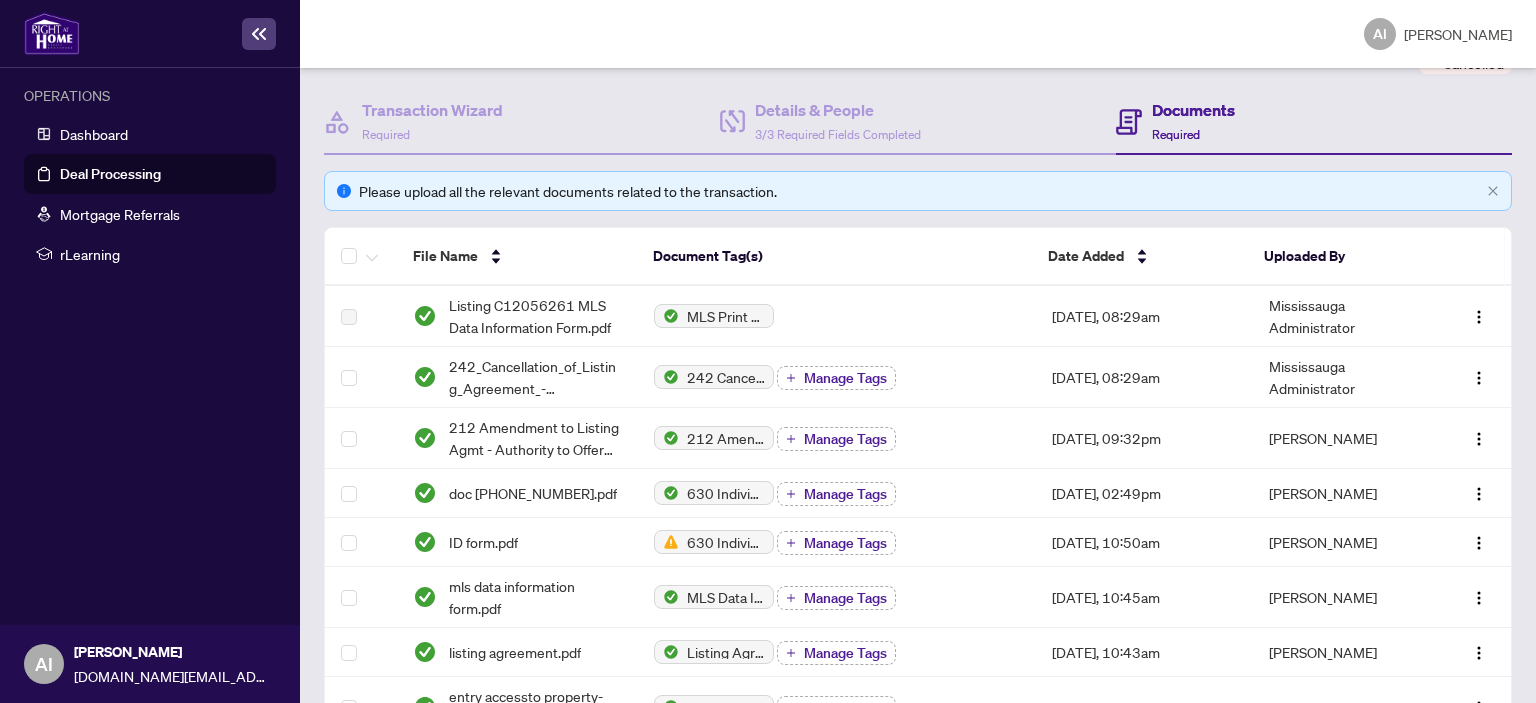 scroll, scrollTop: 200, scrollLeft: 0, axis: vertical 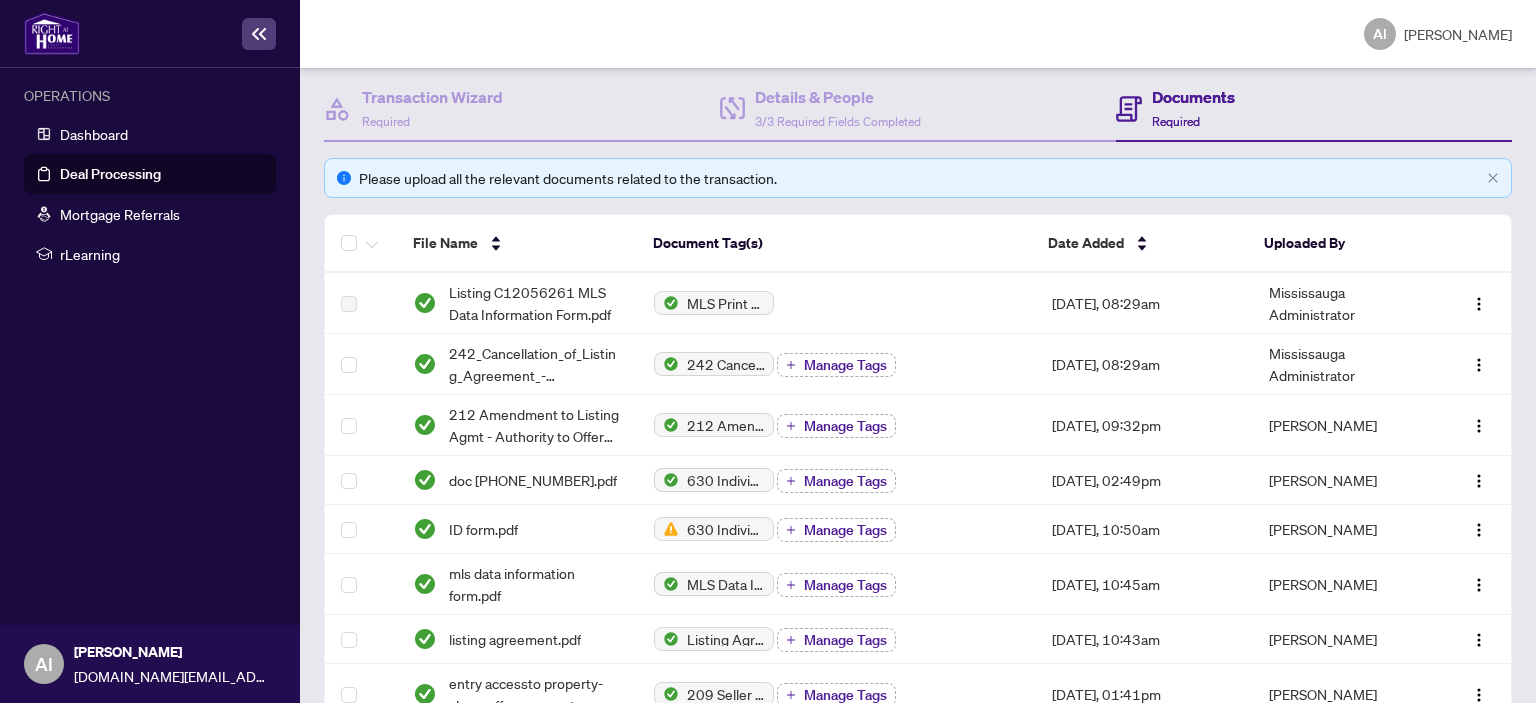 click on "Deal Processing" at bounding box center (110, 174) 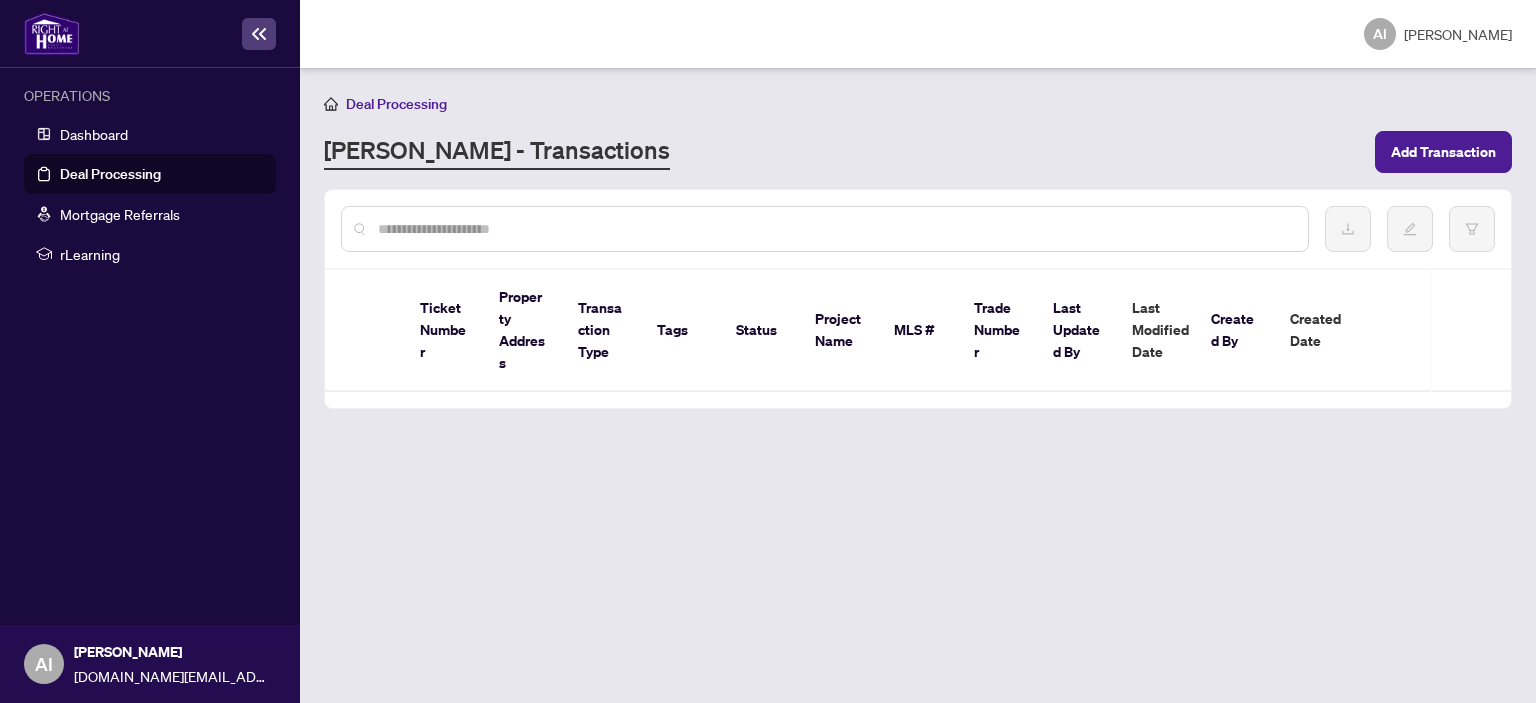 scroll, scrollTop: 0, scrollLeft: 0, axis: both 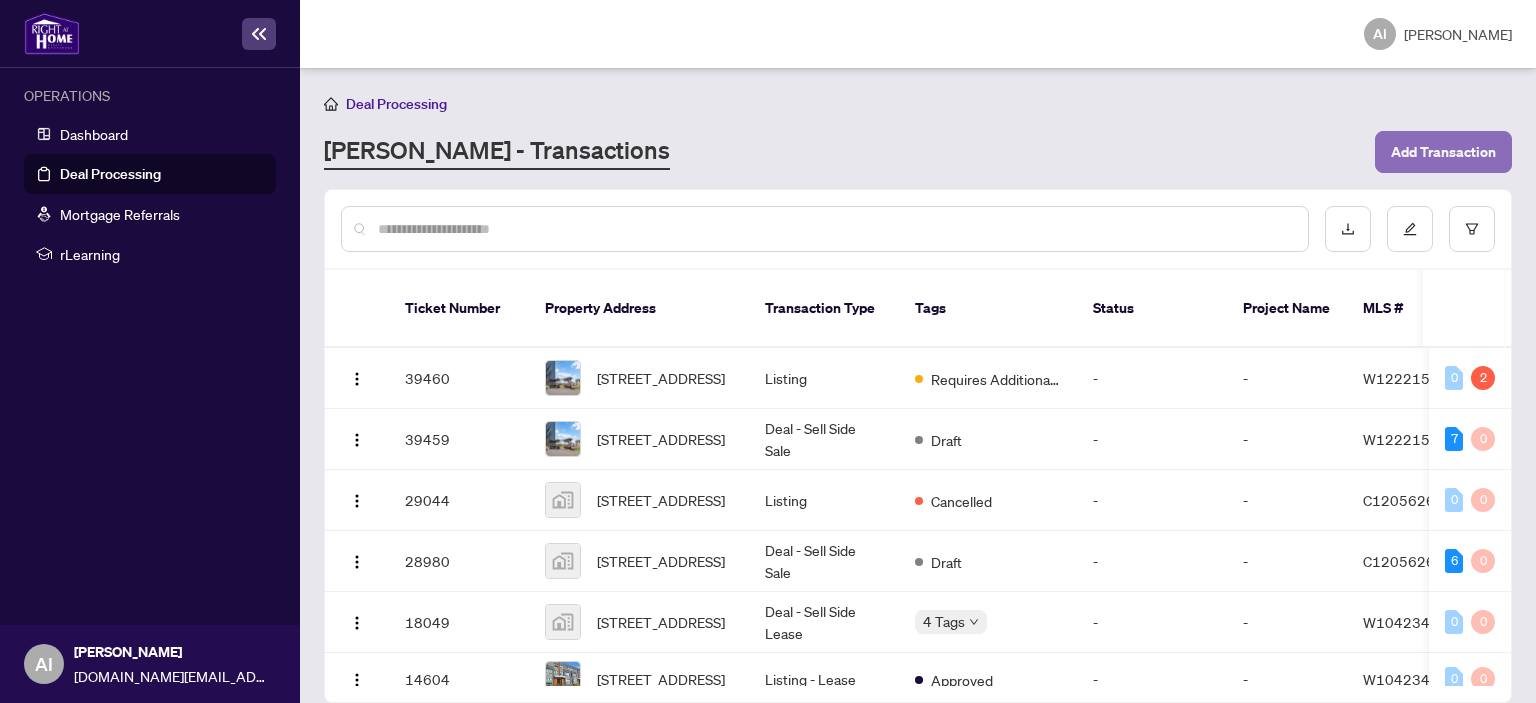 click on "Add Transaction" at bounding box center (1443, 152) 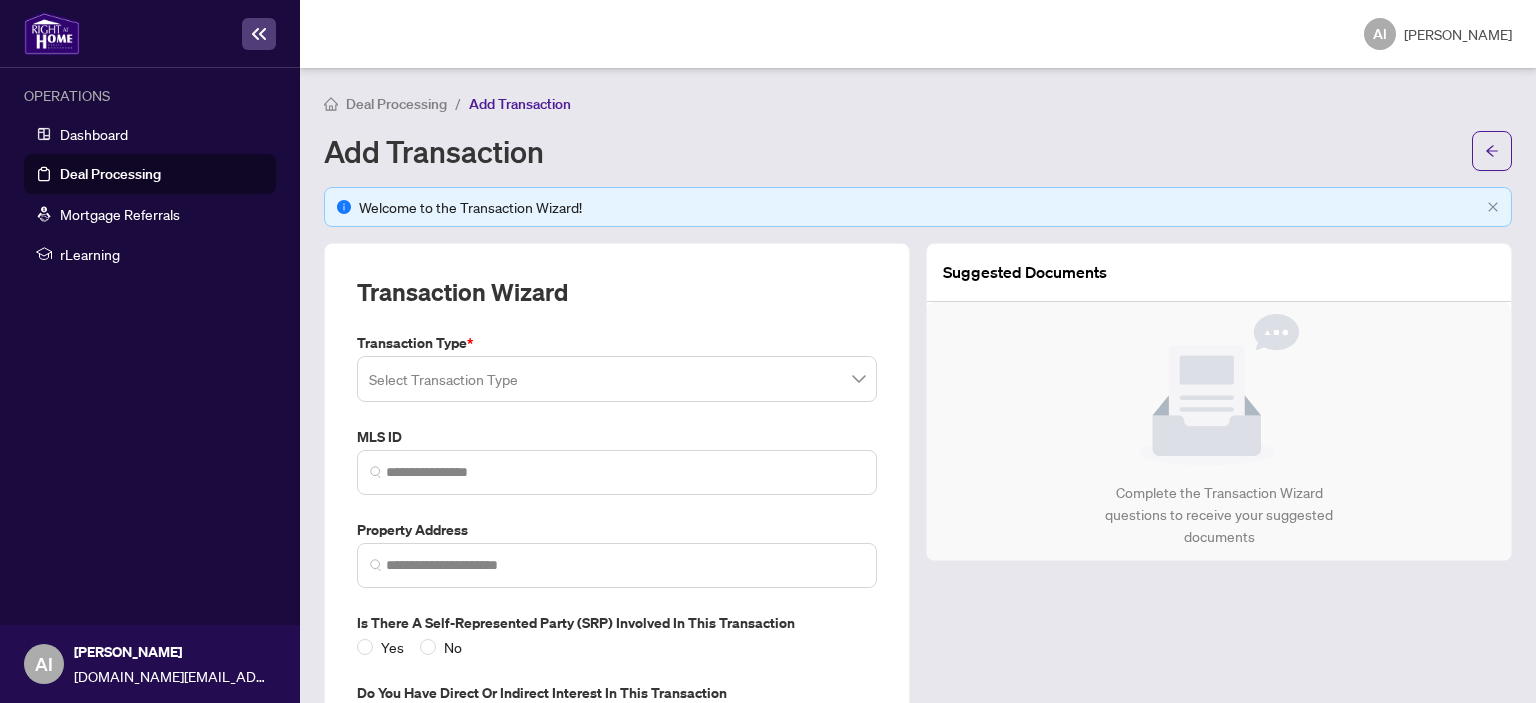 click at bounding box center [617, 379] 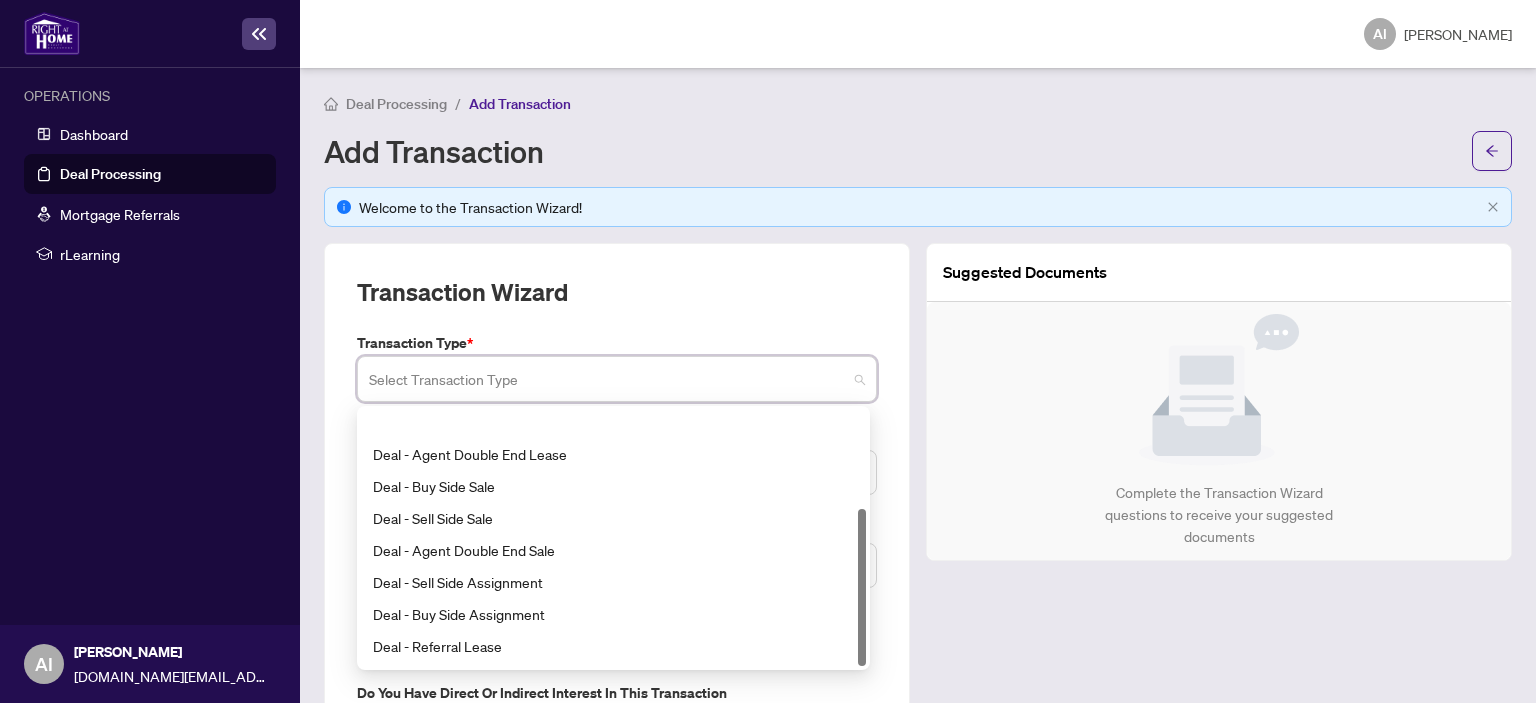 scroll, scrollTop: 160, scrollLeft: 0, axis: vertical 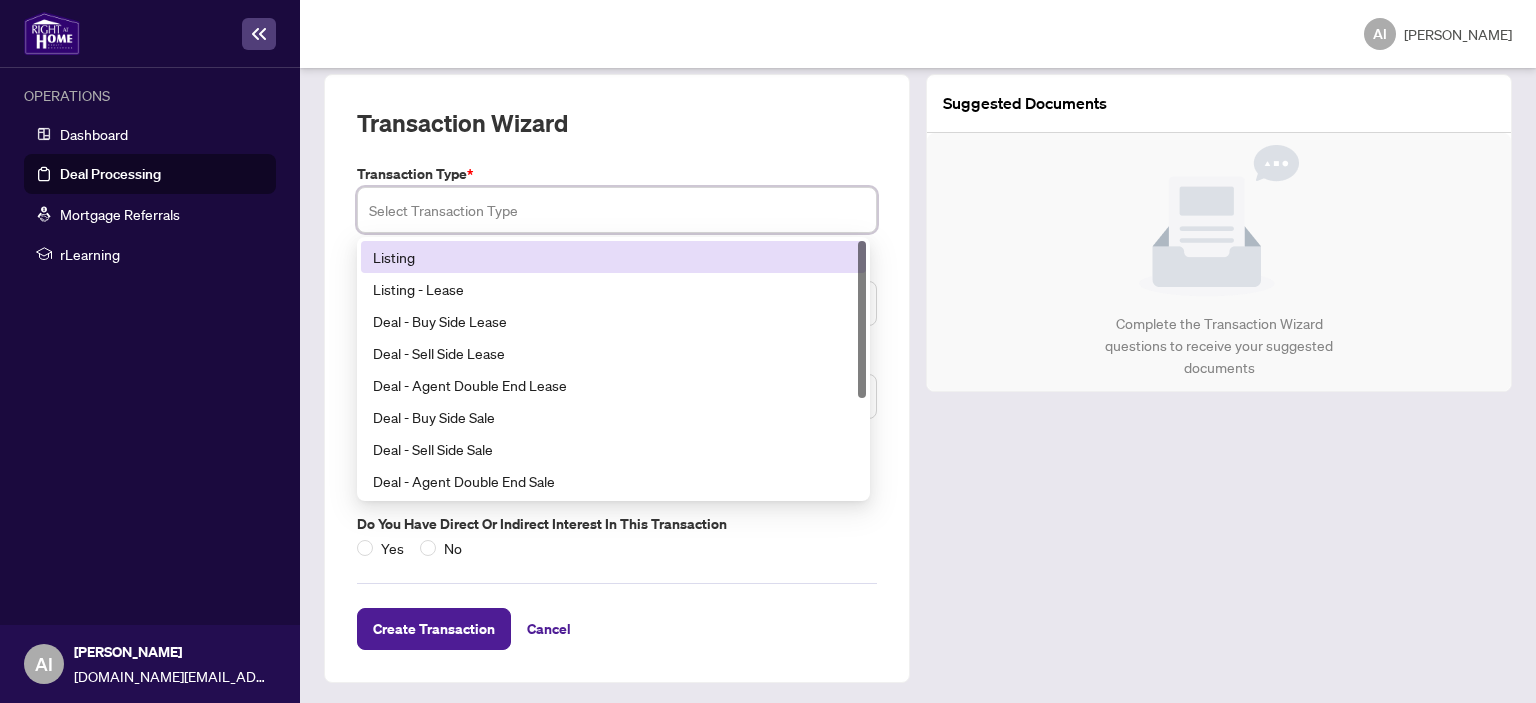 click on "Listing" at bounding box center (613, 257) 